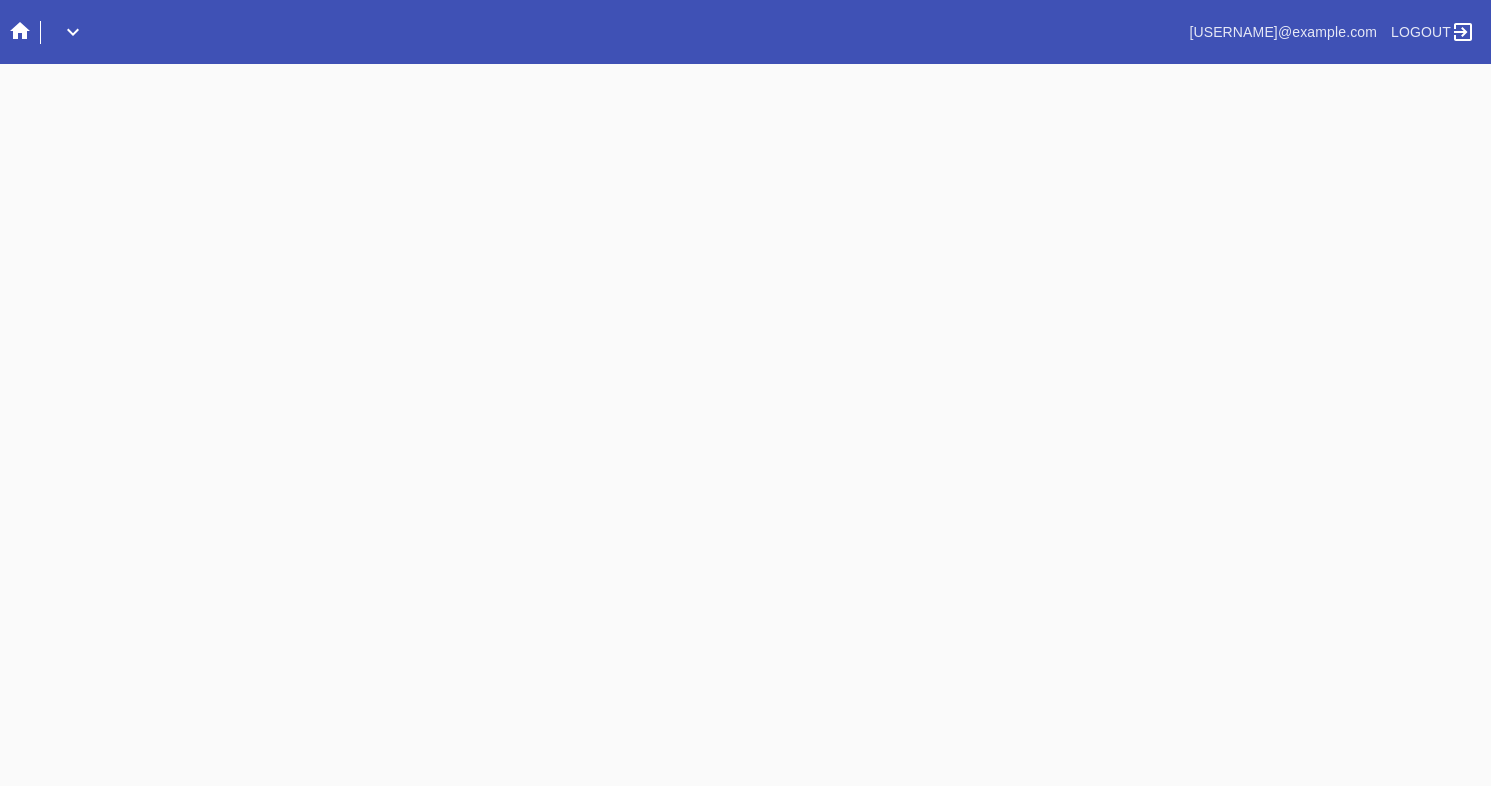scroll, scrollTop: 0, scrollLeft: 0, axis: both 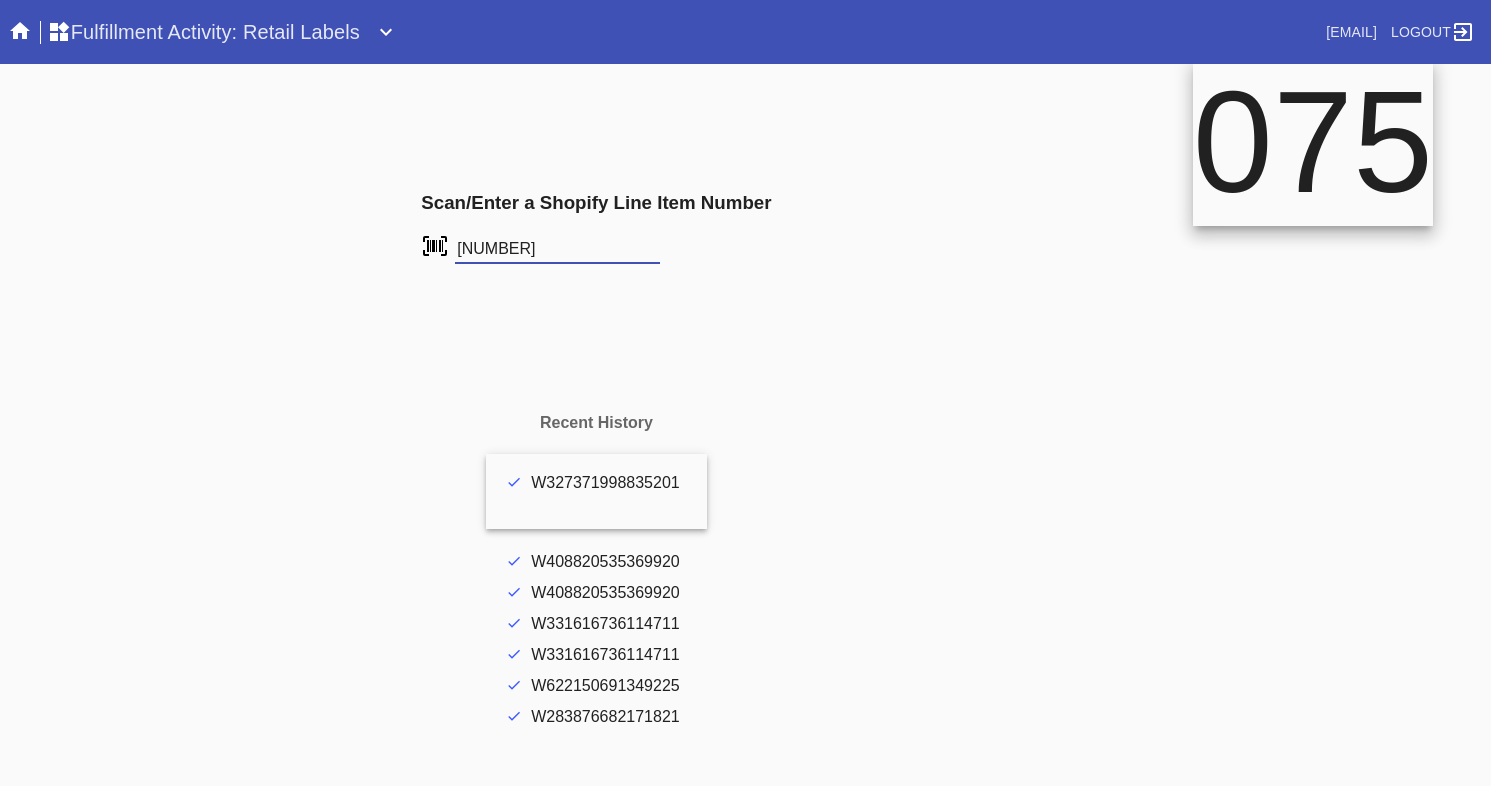 type on "[NUMBER]" 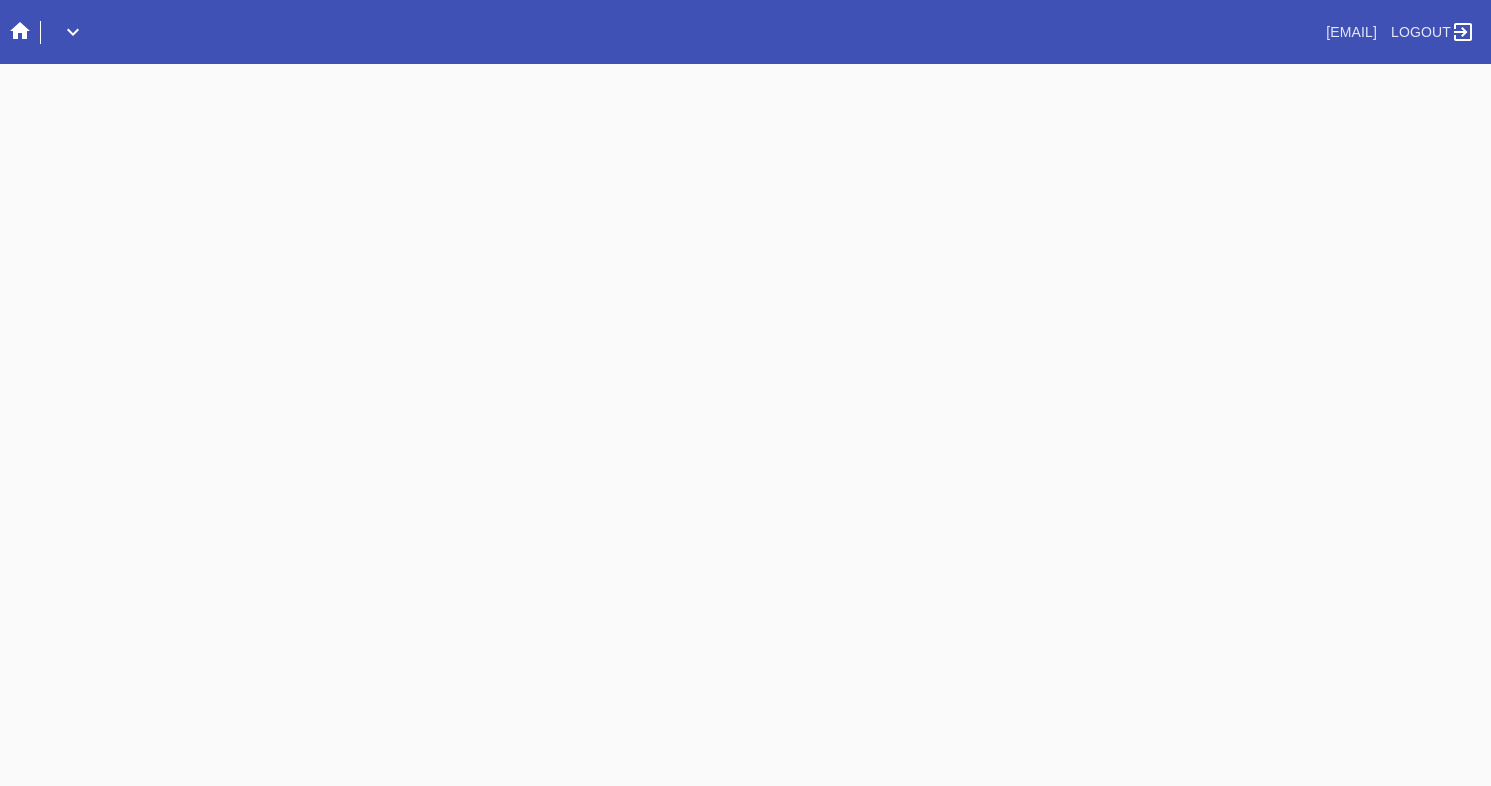 scroll, scrollTop: 0, scrollLeft: 0, axis: both 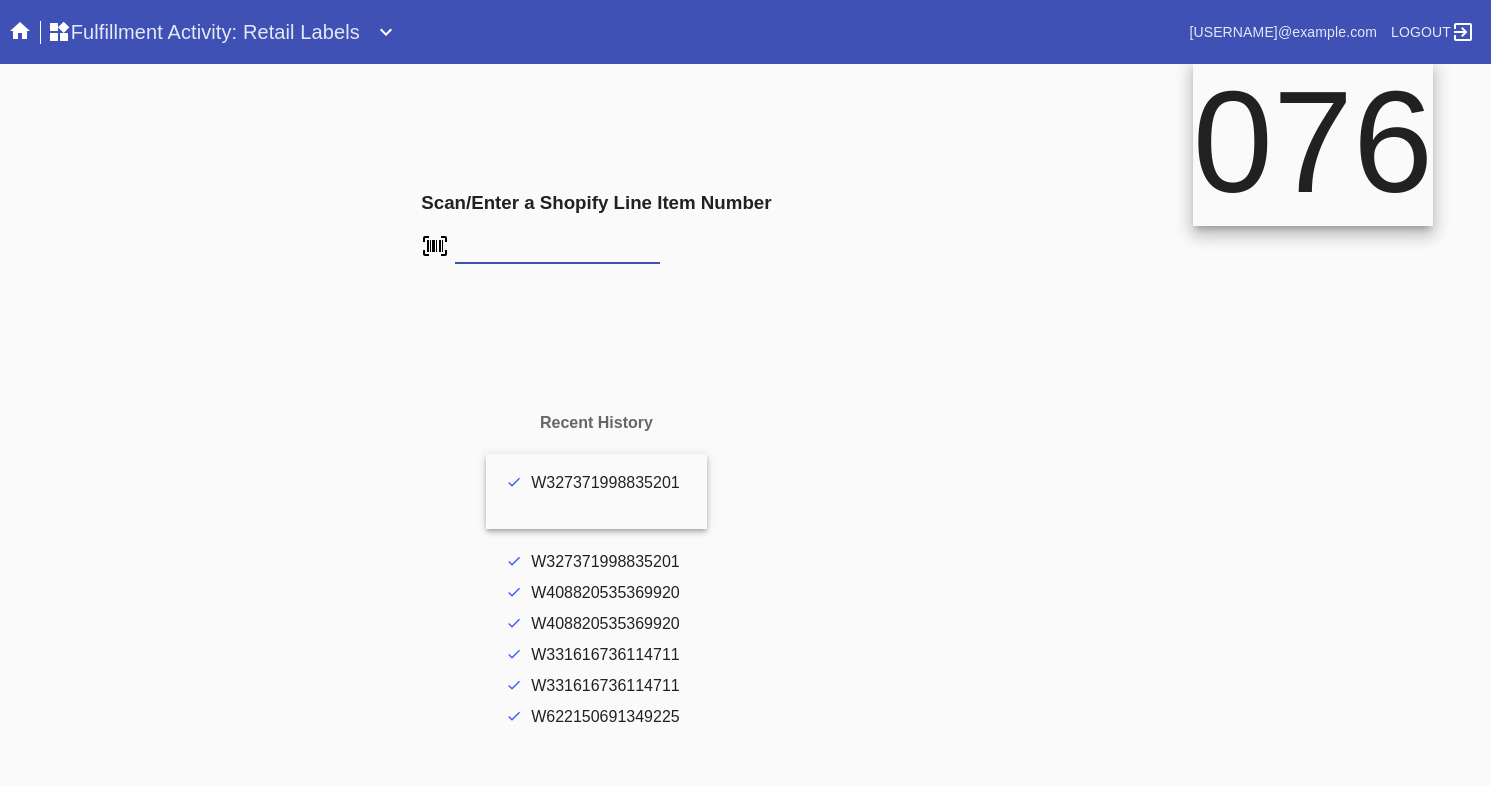 type on "FS-692101727" 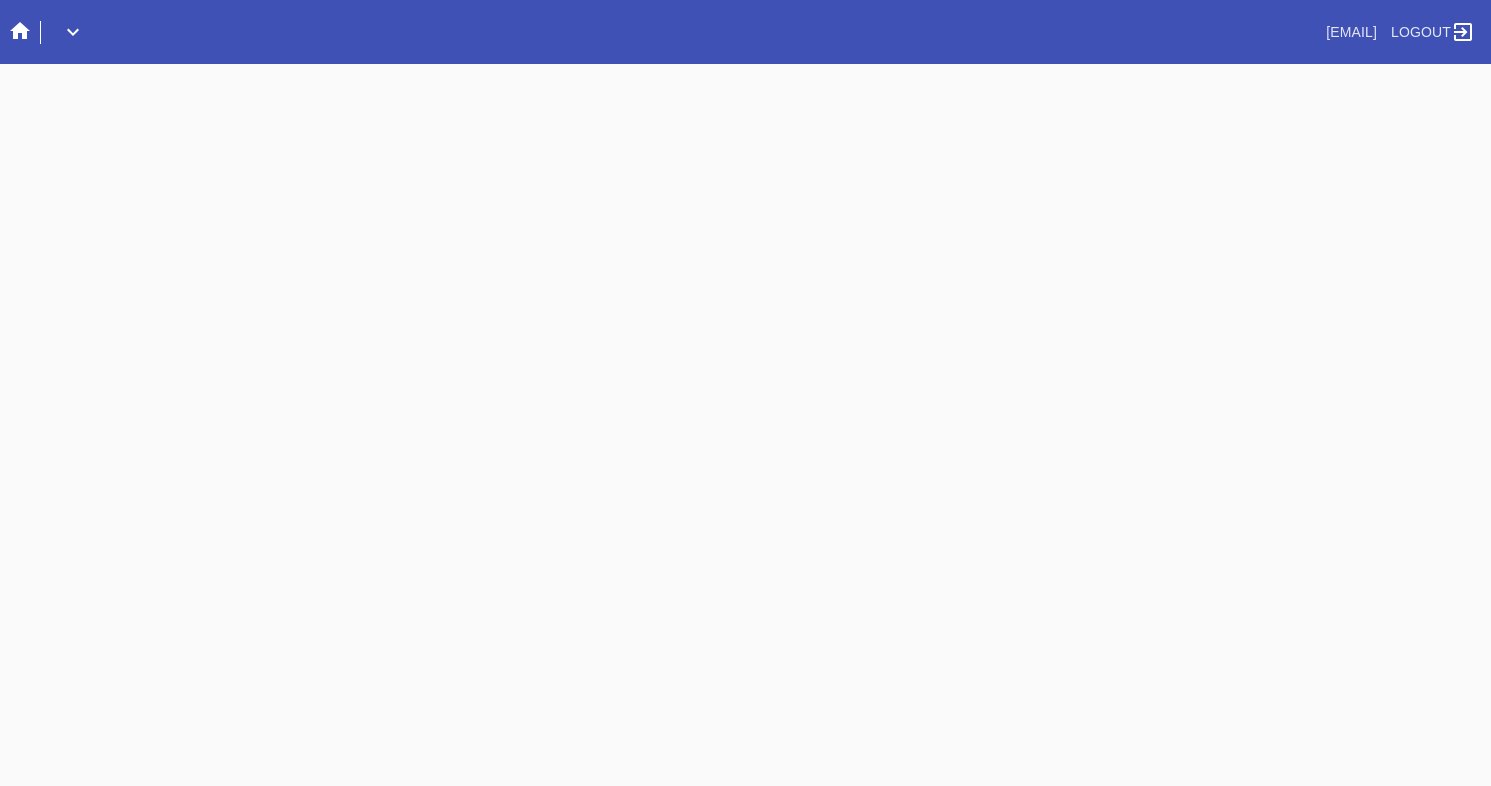 scroll, scrollTop: 0, scrollLeft: 0, axis: both 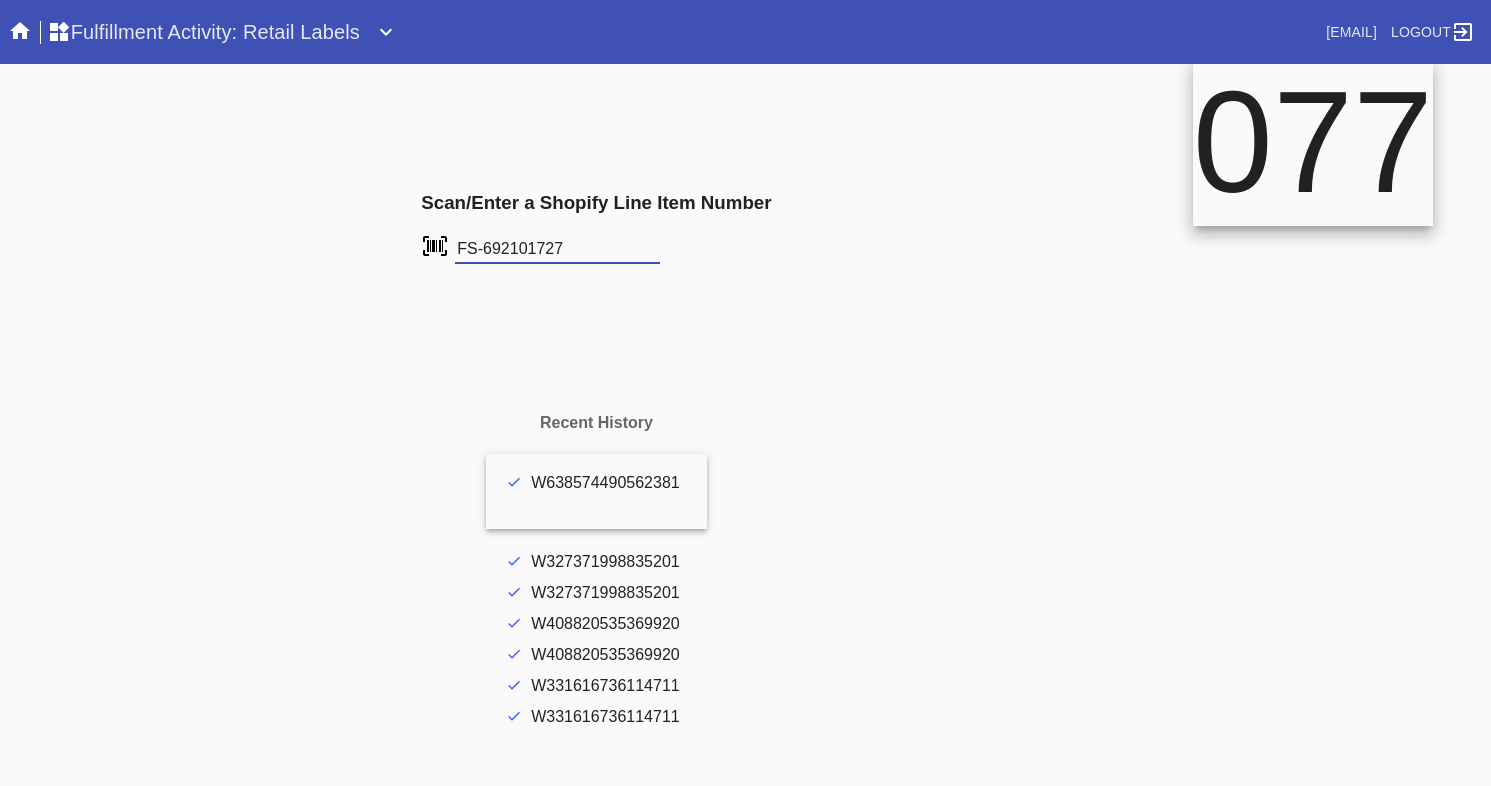 type on "FS-692101727" 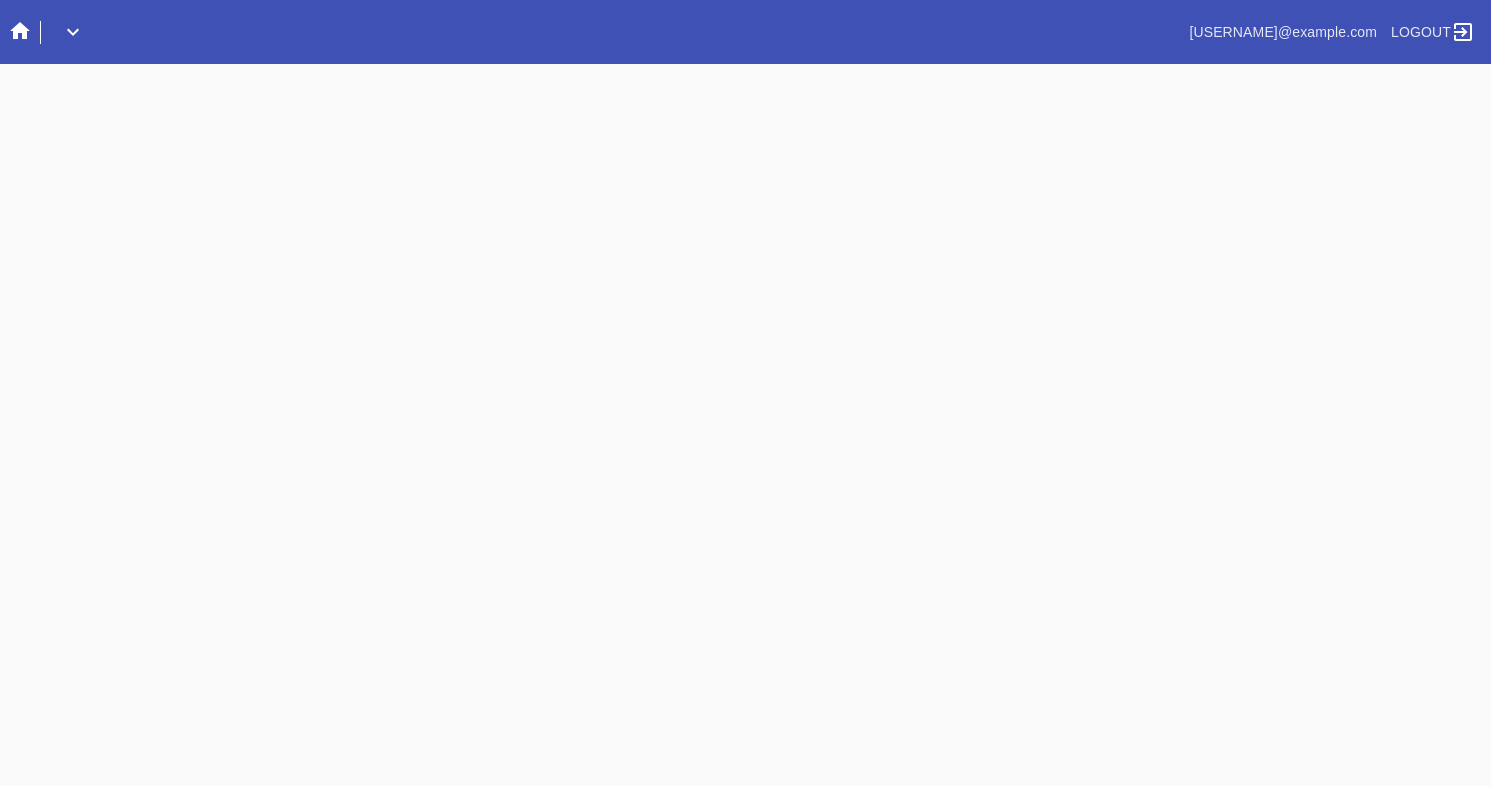 scroll, scrollTop: 0, scrollLeft: 0, axis: both 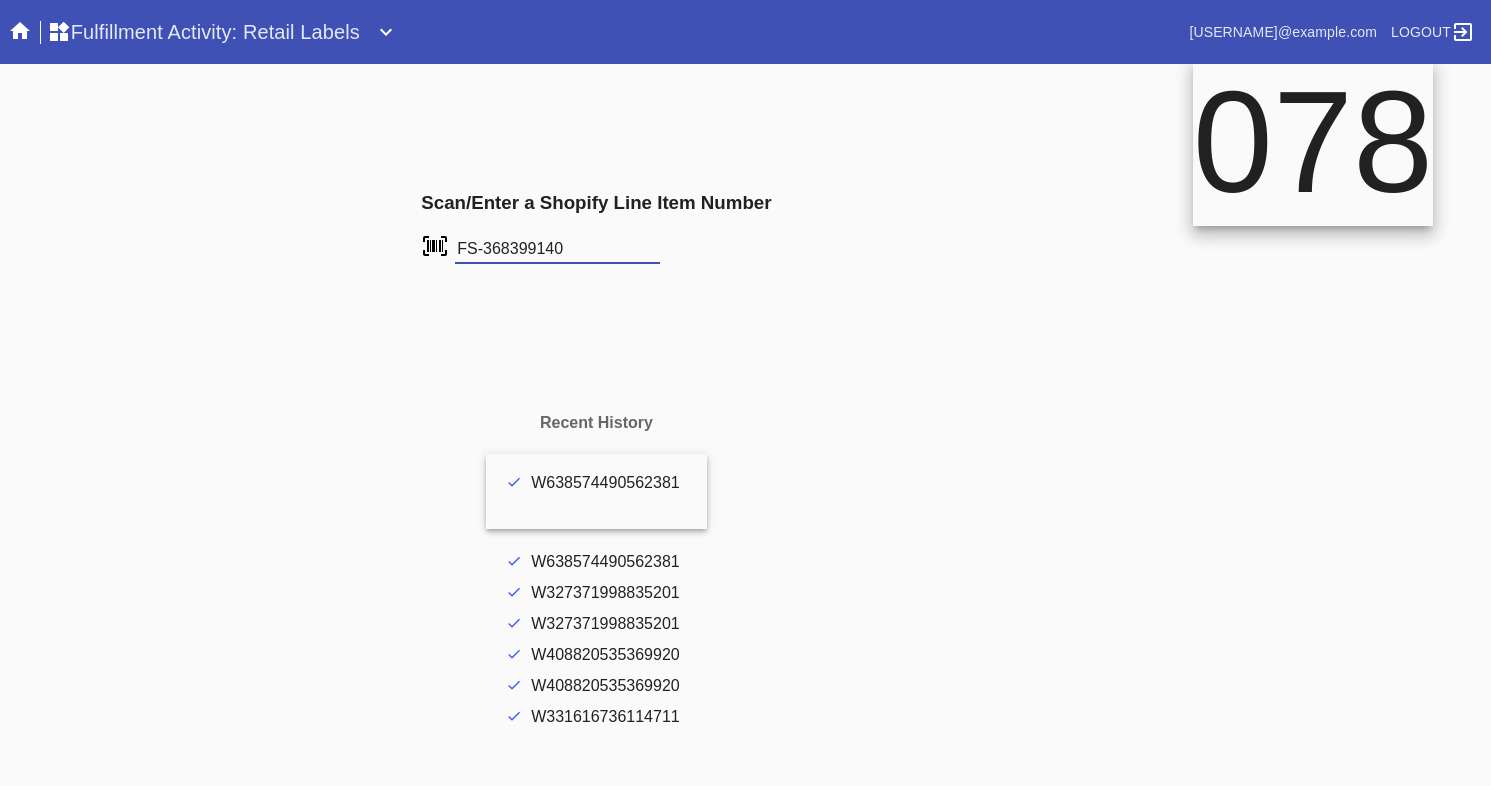 type on "FS-368399140" 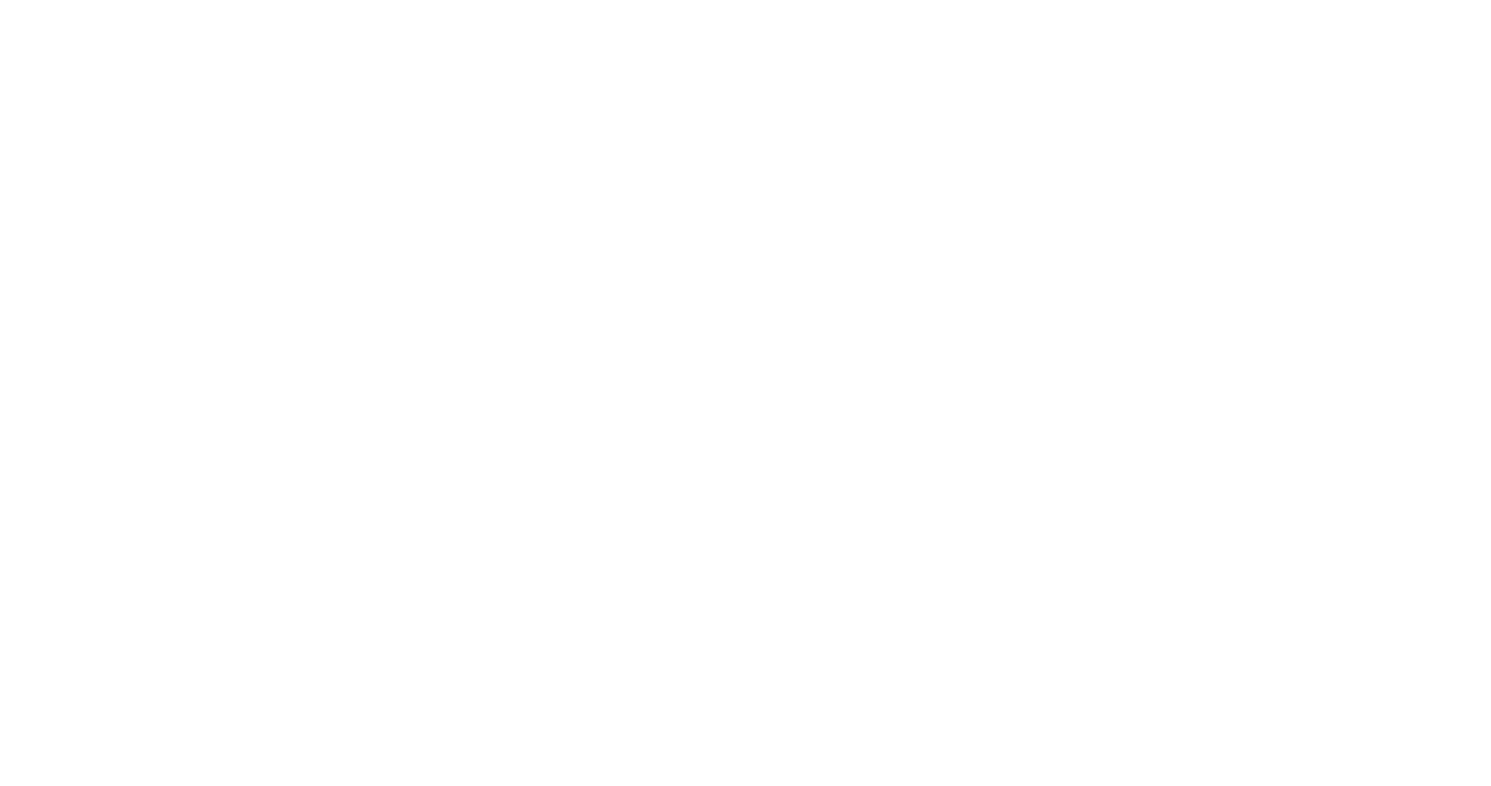 scroll, scrollTop: 0, scrollLeft: 0, axis: both 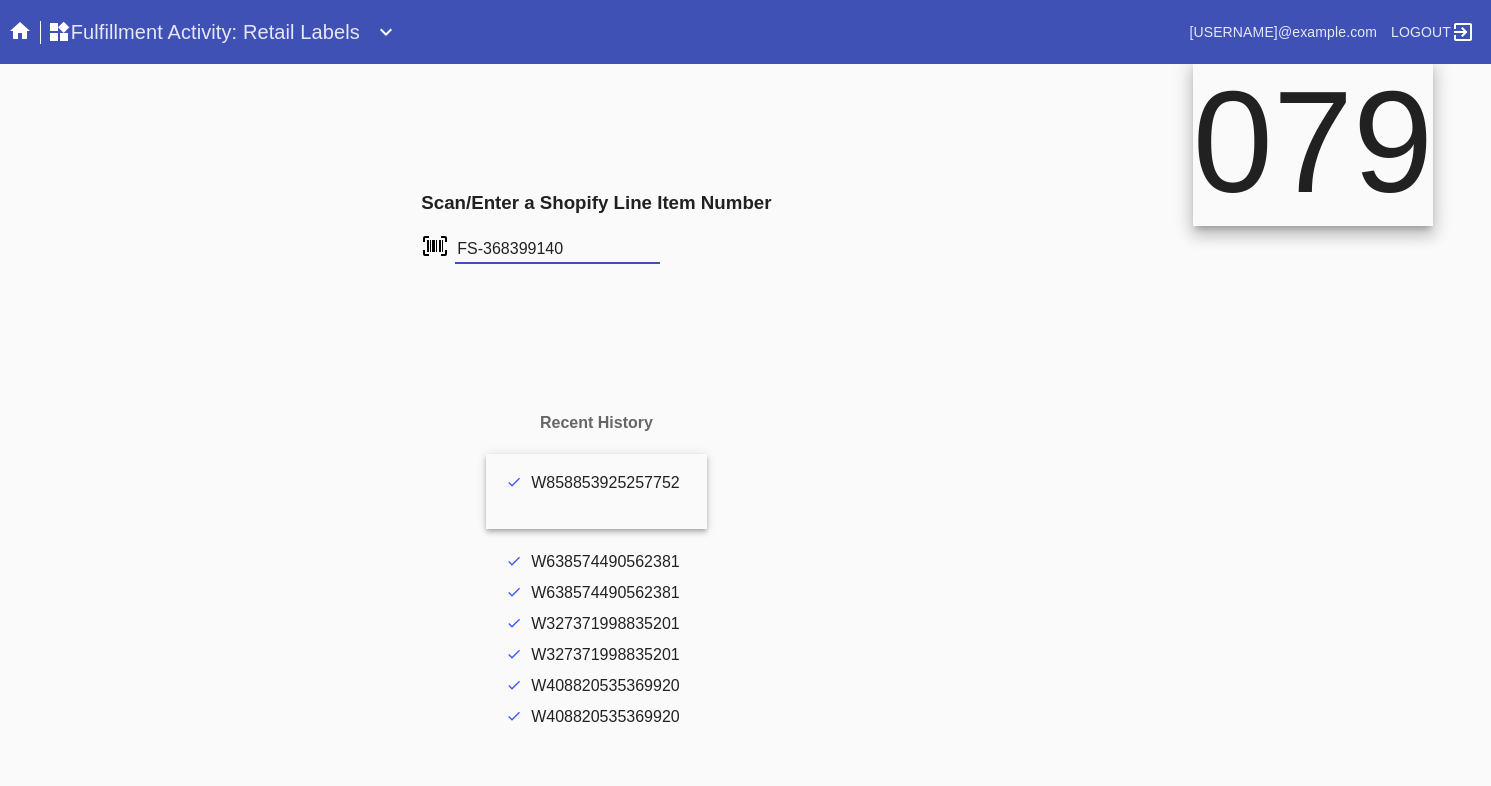 type on "FS-368399140" 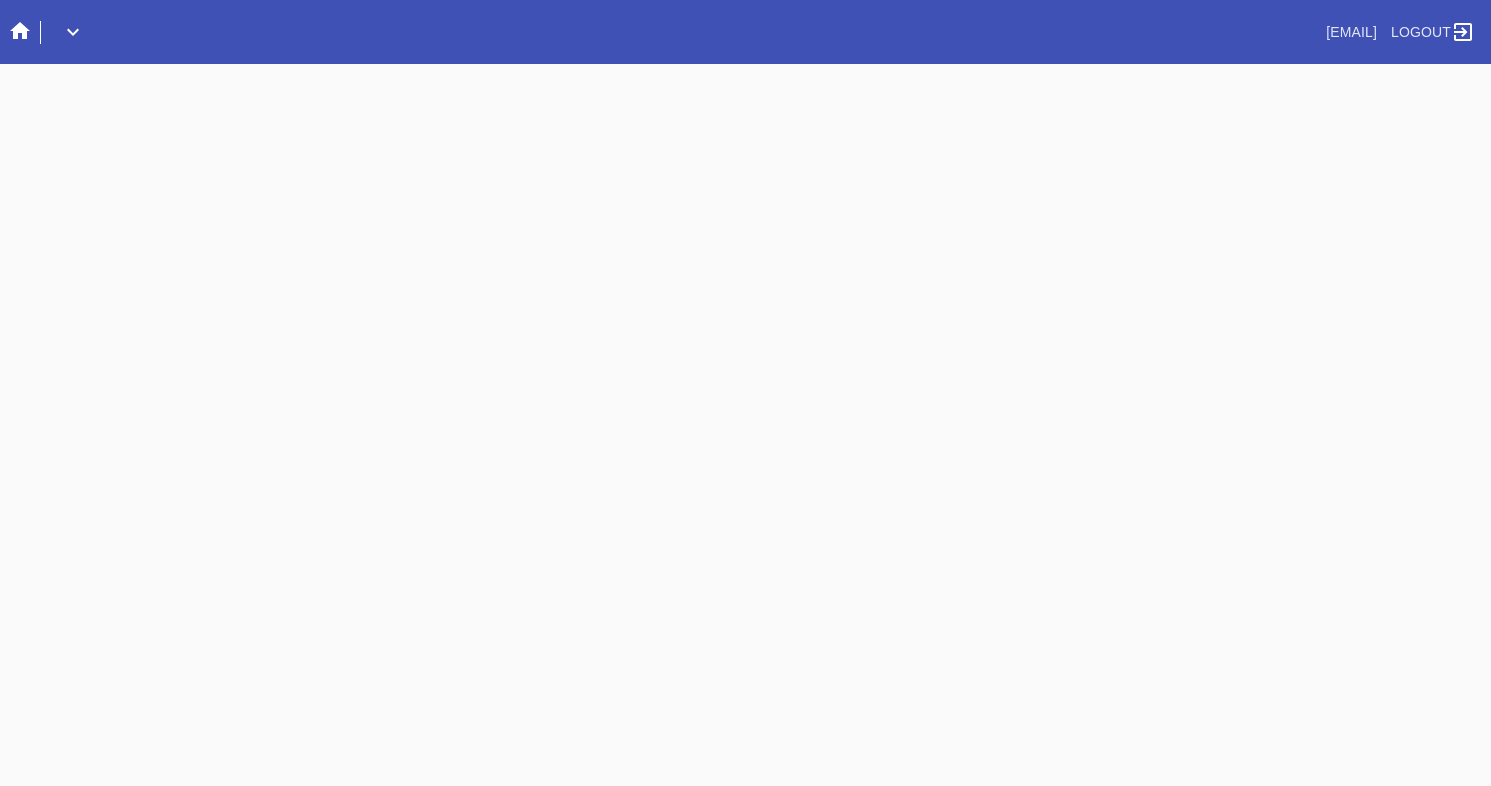 scroll, scrollTop: 0, scrollLeft: 0, axis: both 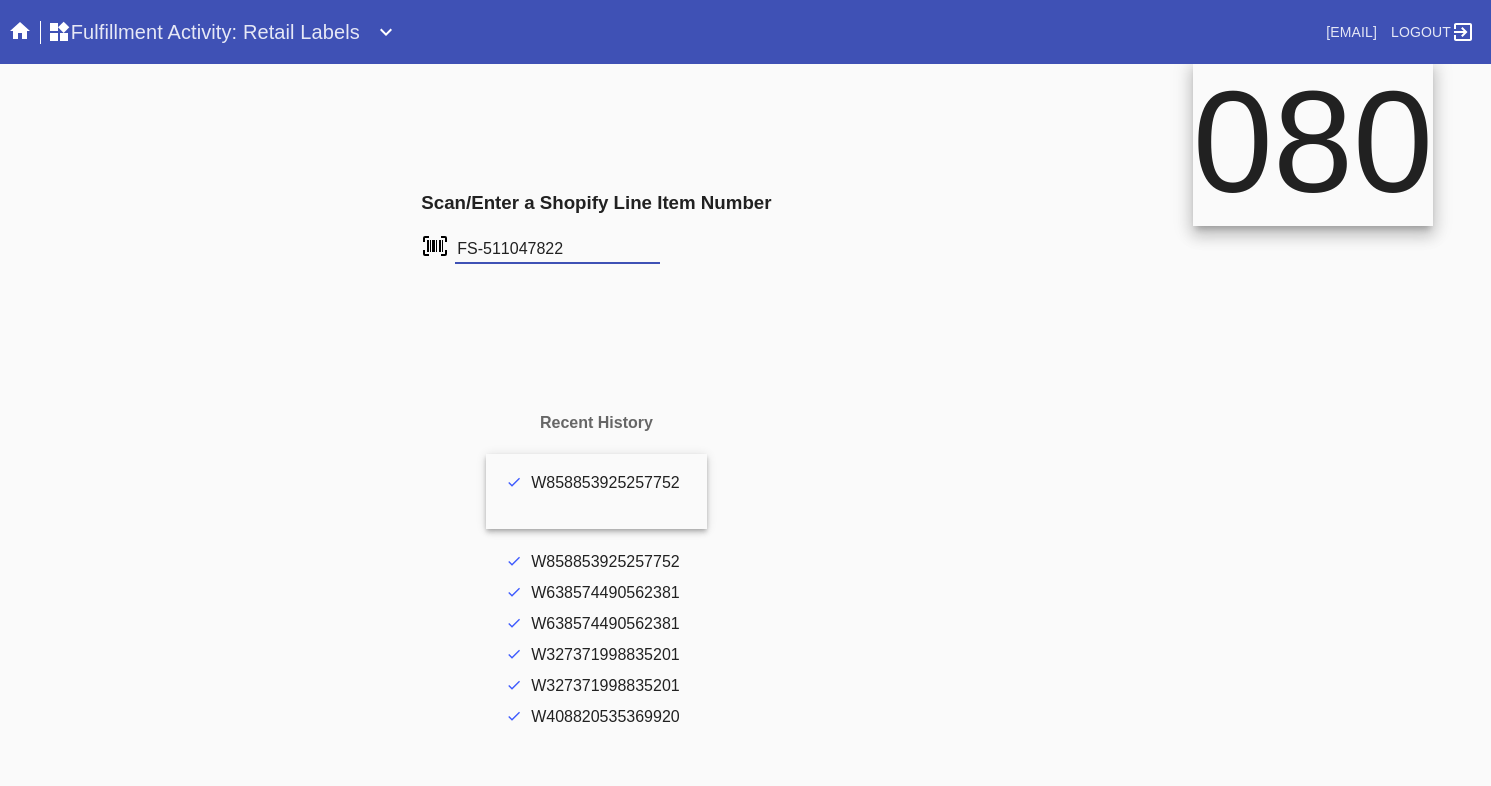 type on "FS-511047822" 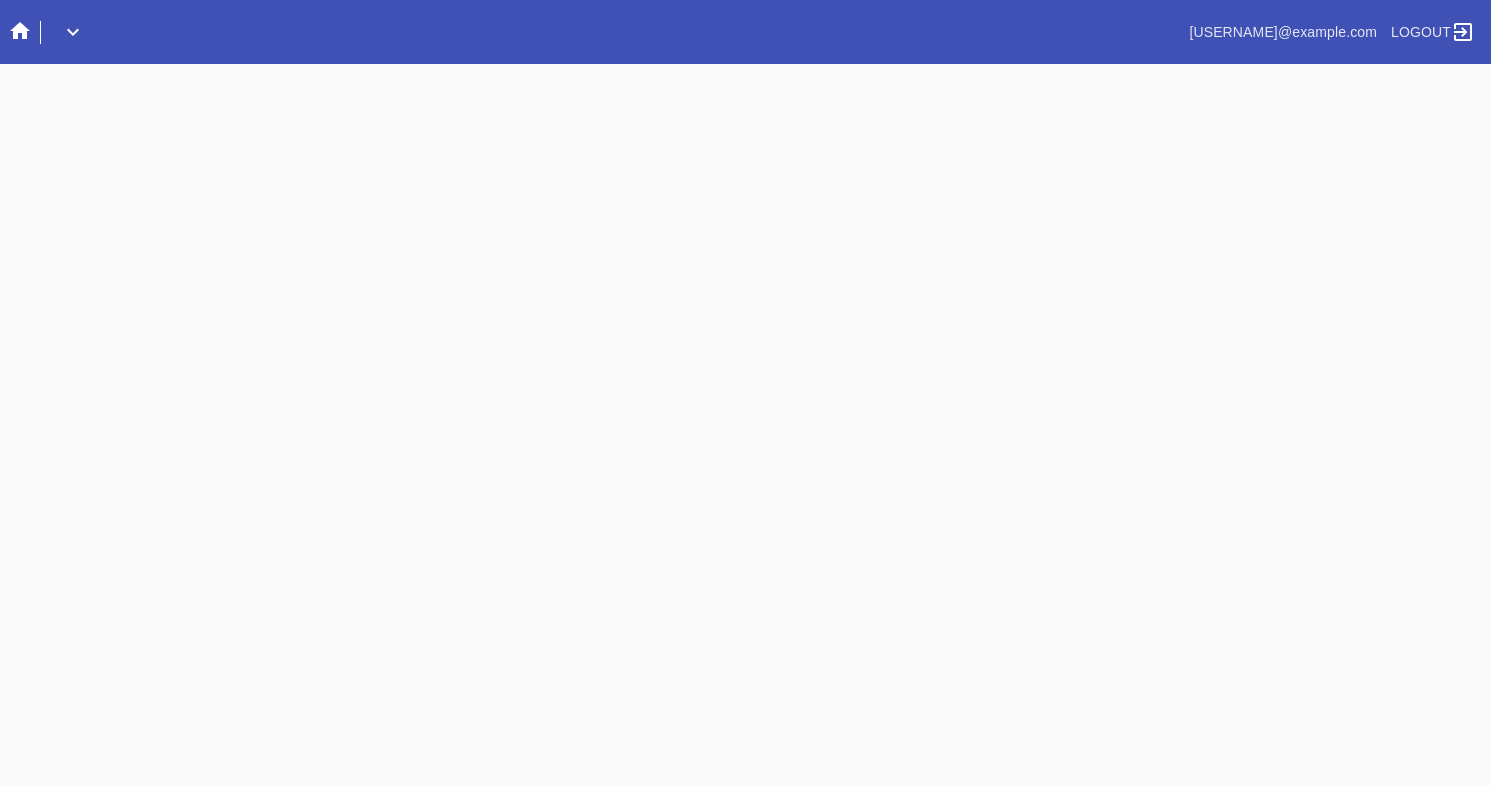scroll, scrollTop: 0, scrollLeft: 0, axis: both 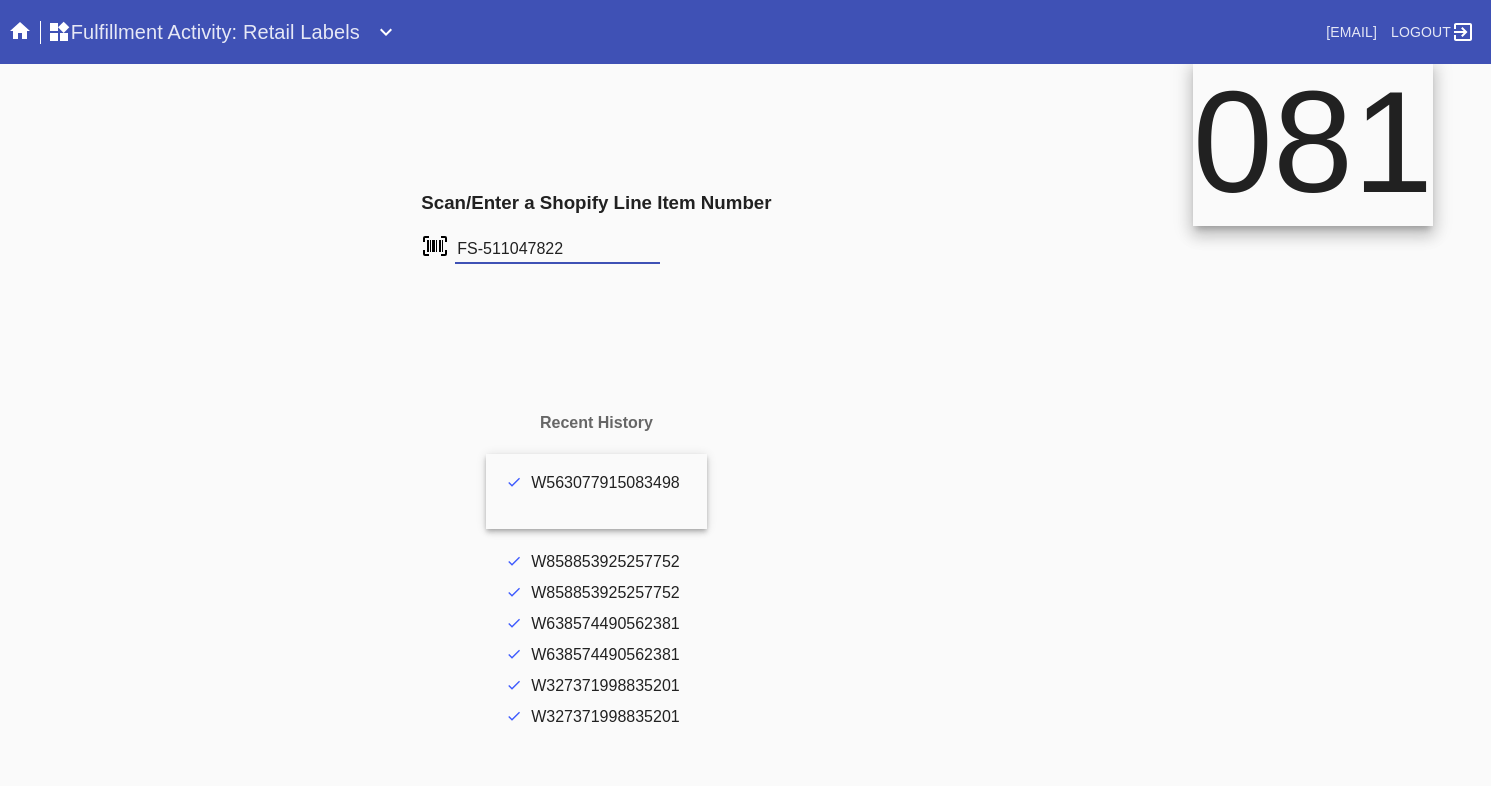 type on "FS-511047822" 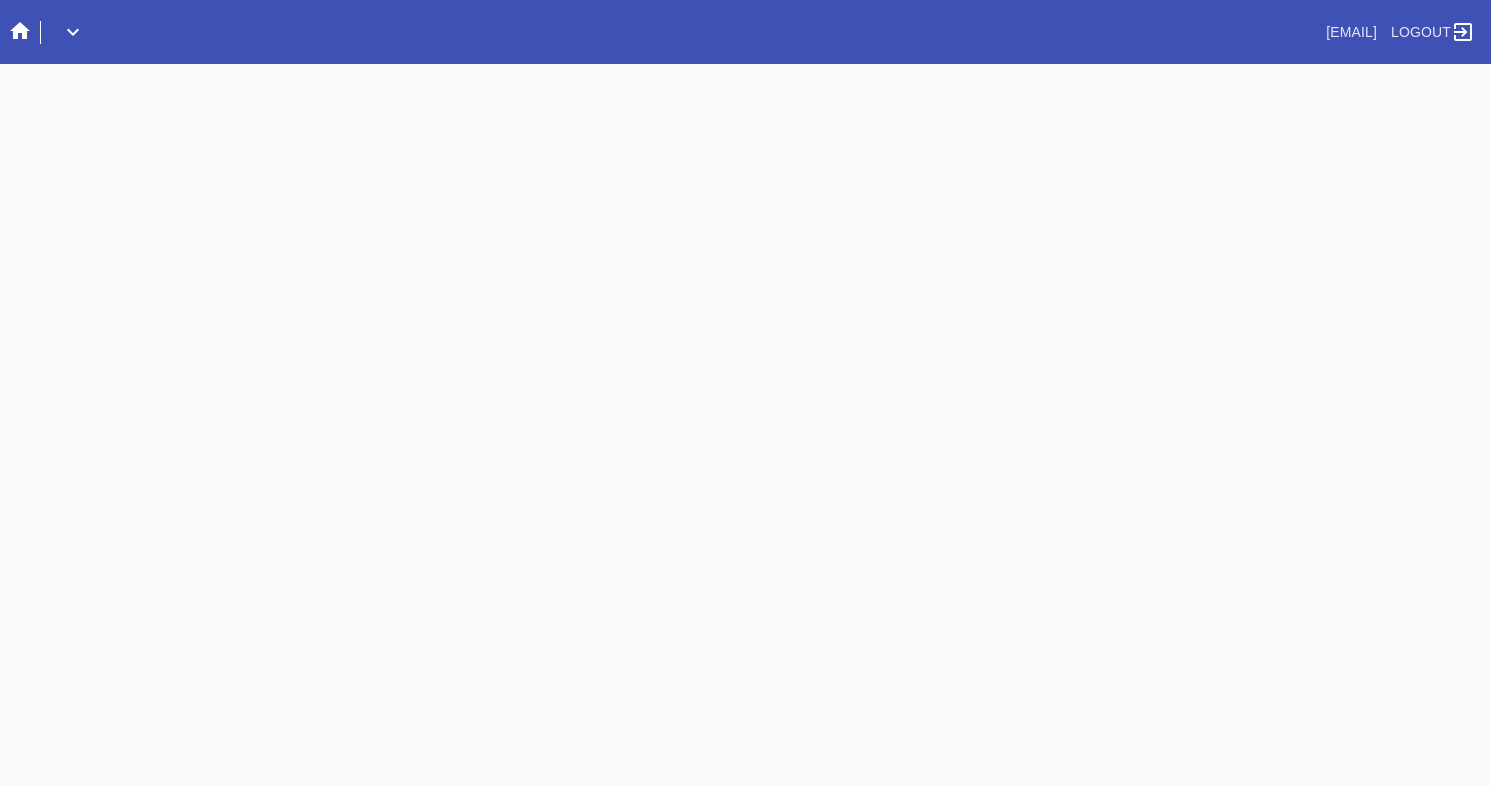scroll, scrollTop: 0, scrollLeft: 0, axis: both 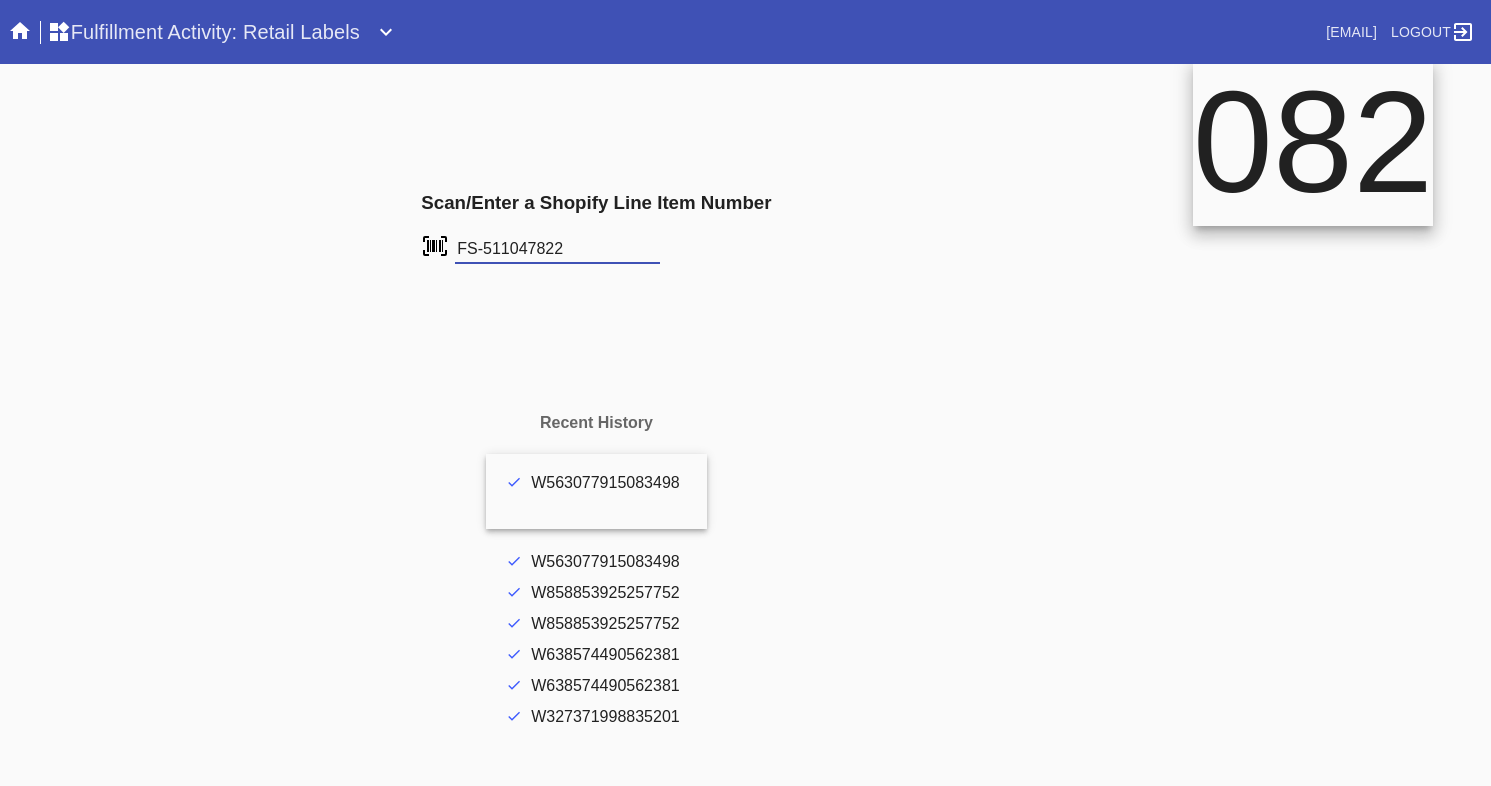 type on "FS-511047822" 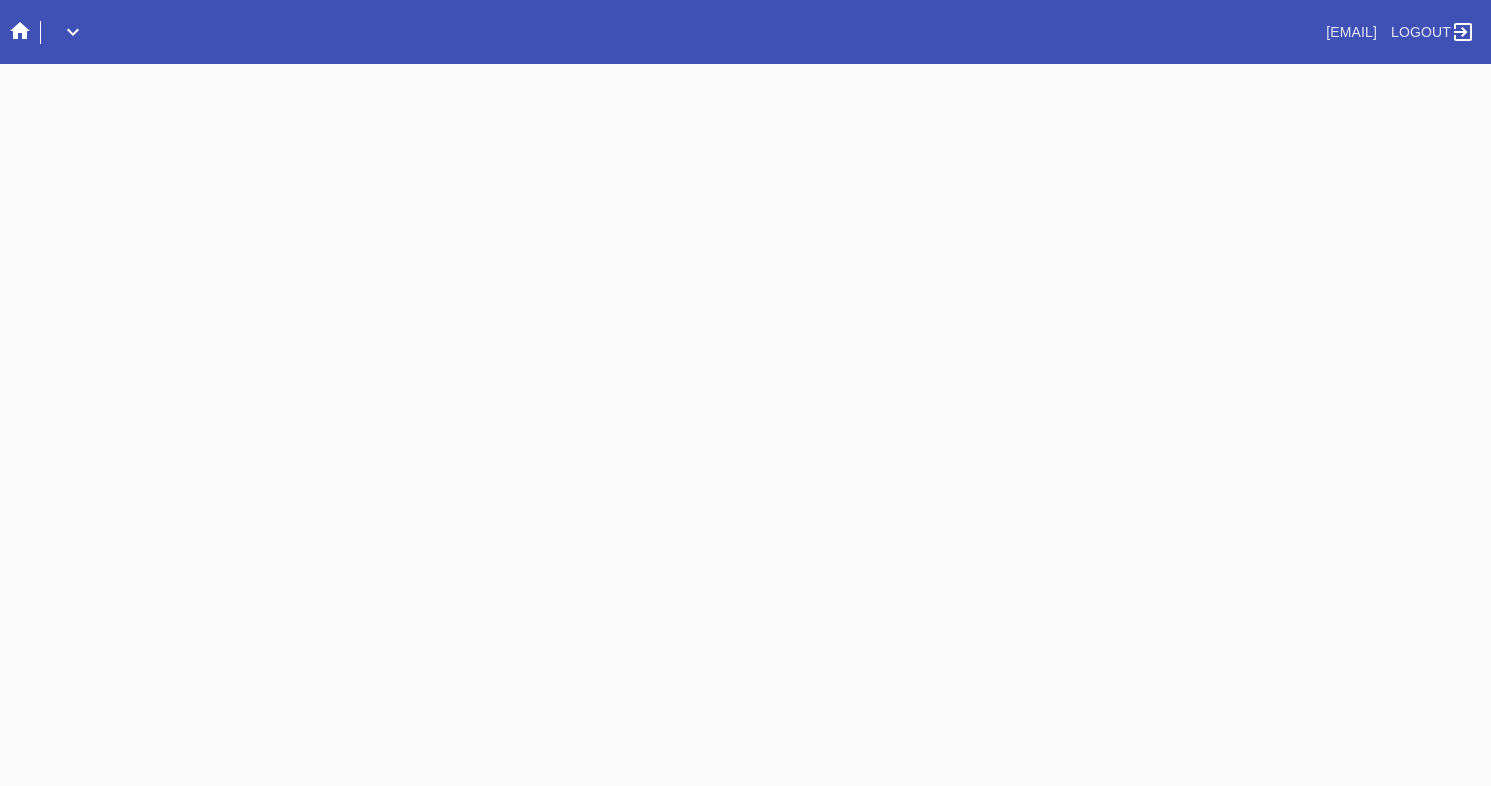 scroll, scrollTop: 0, scrollLeft: 0, axis: both 